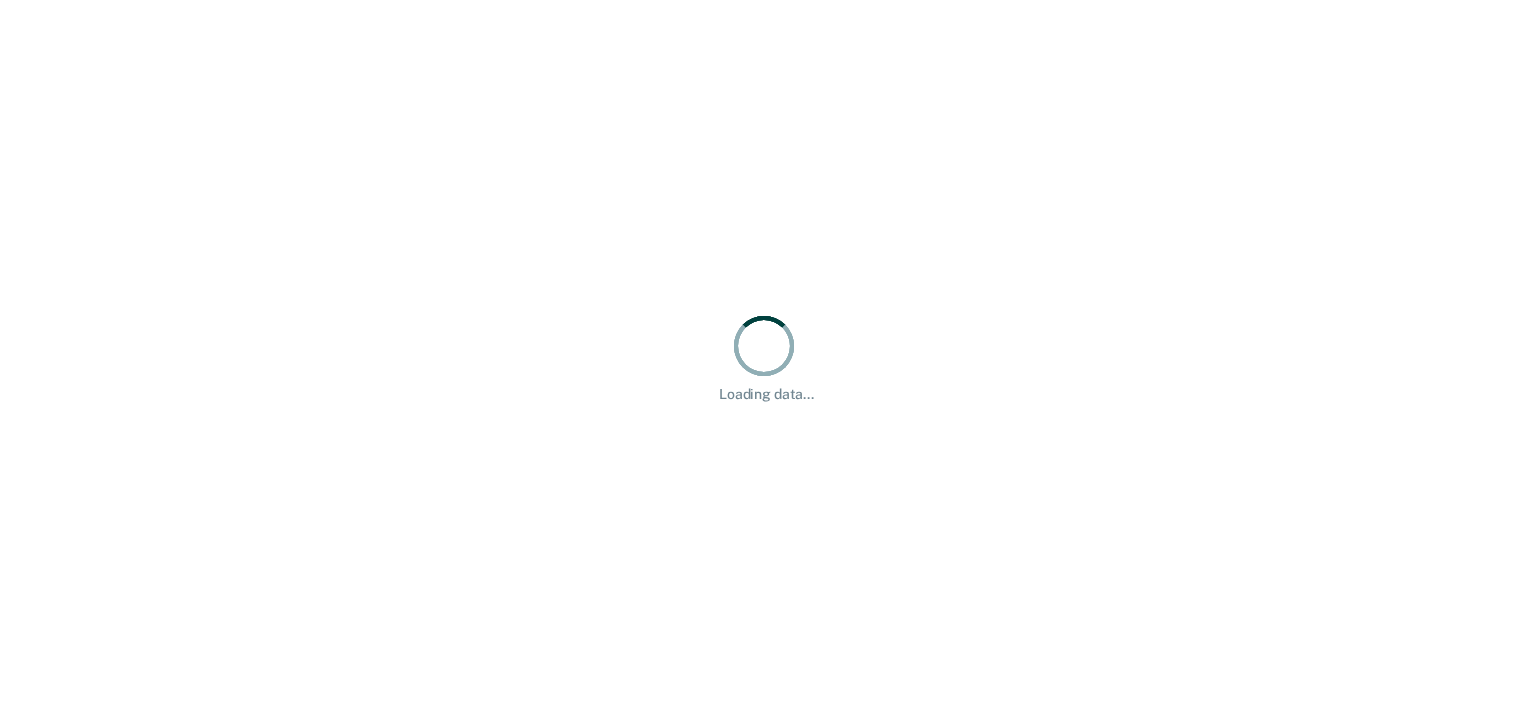 scroll, scrollTop: 0, scrollLeft: 0, axis: both 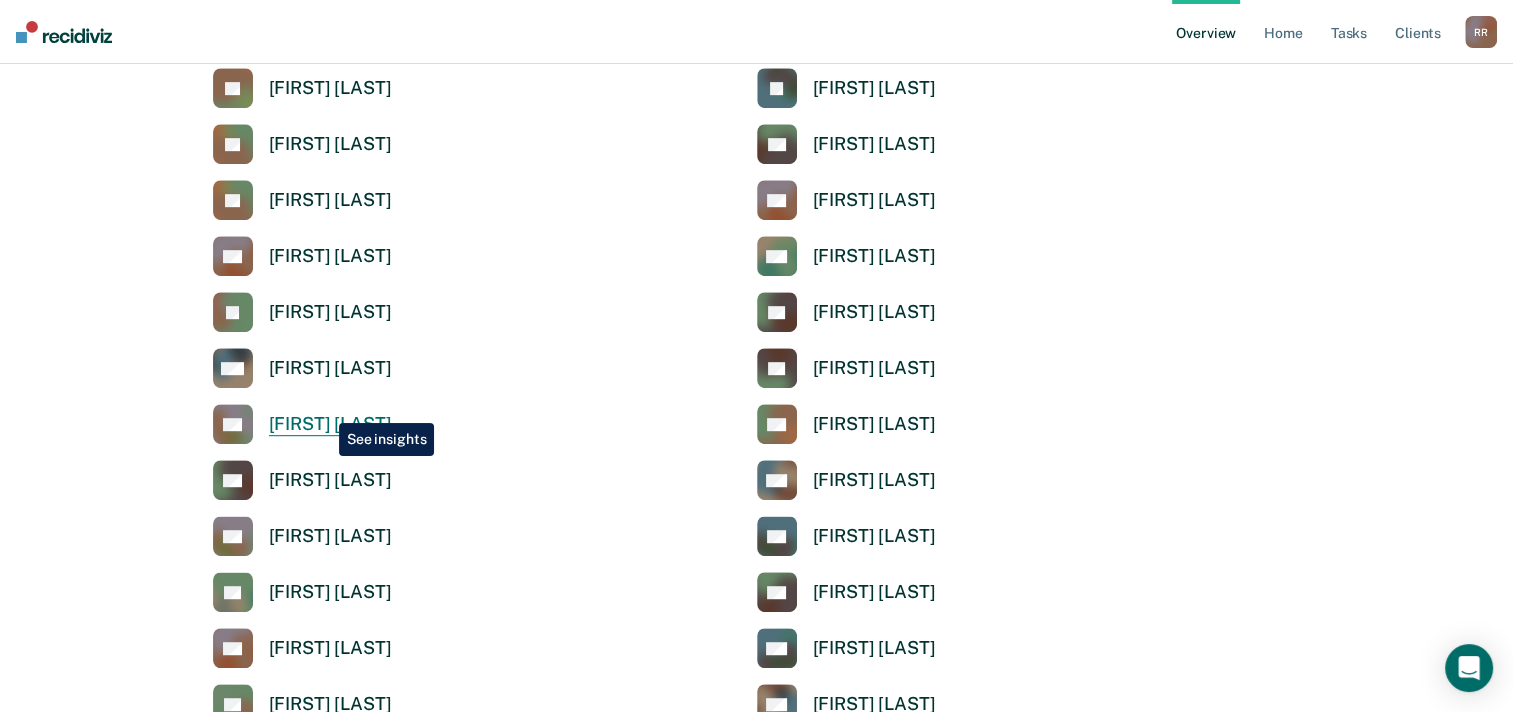 click on "RR [FIRST] [LAST]" at bounding box center [302, 424] 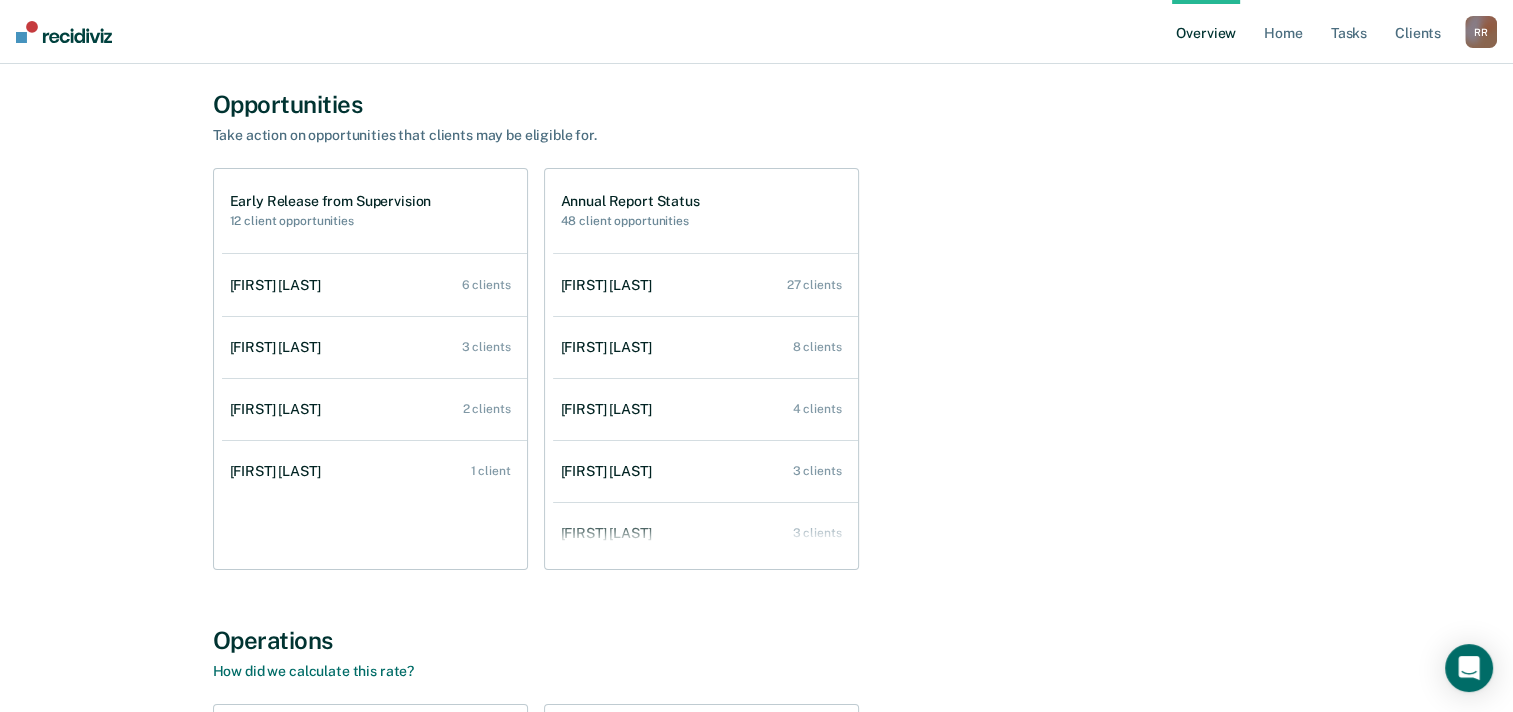 scroll, scrollTop: 0, scrollLeft: 0, axis: both 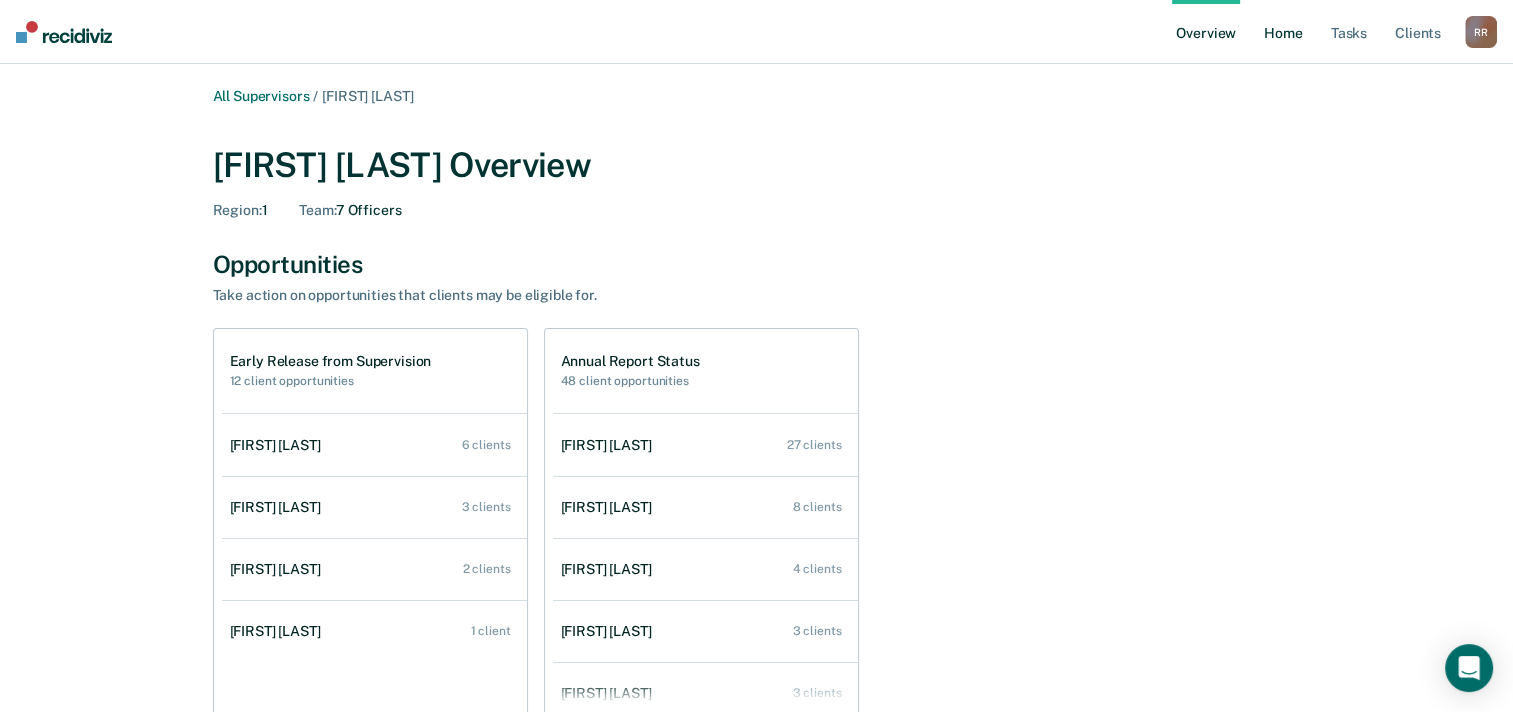 click on "Home" at bounding box center (1283, 32) 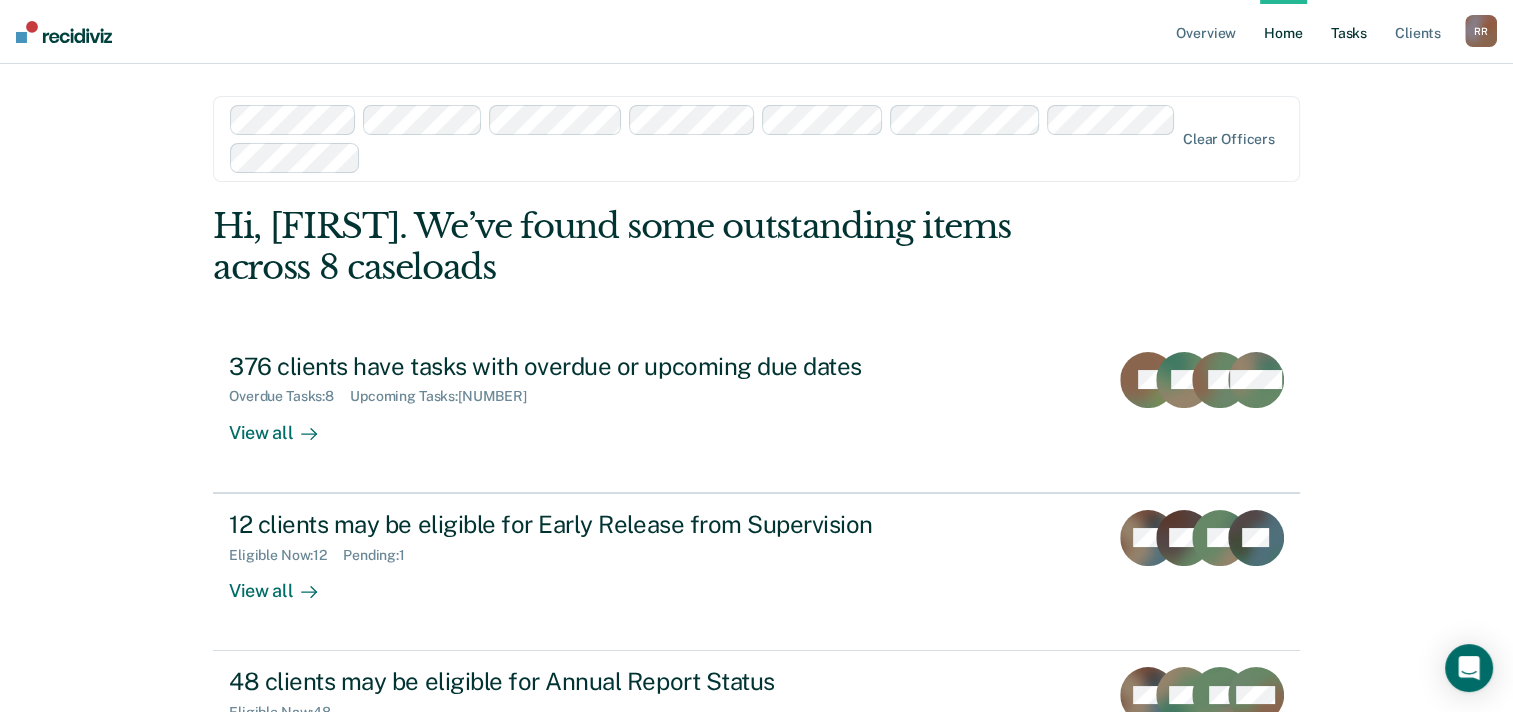 click on "Tasks" at bounding box center [1349, 32] 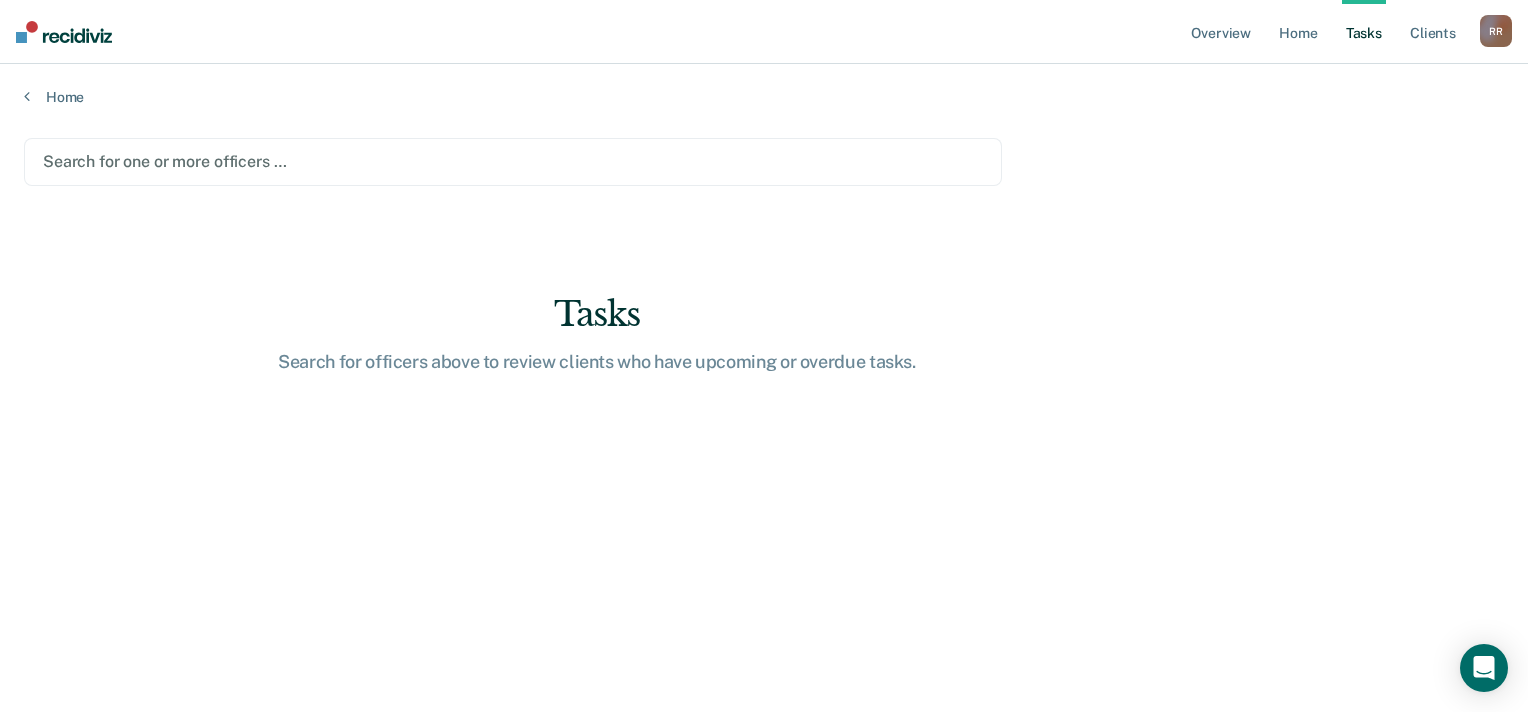 click at bounding box center (513, 161) 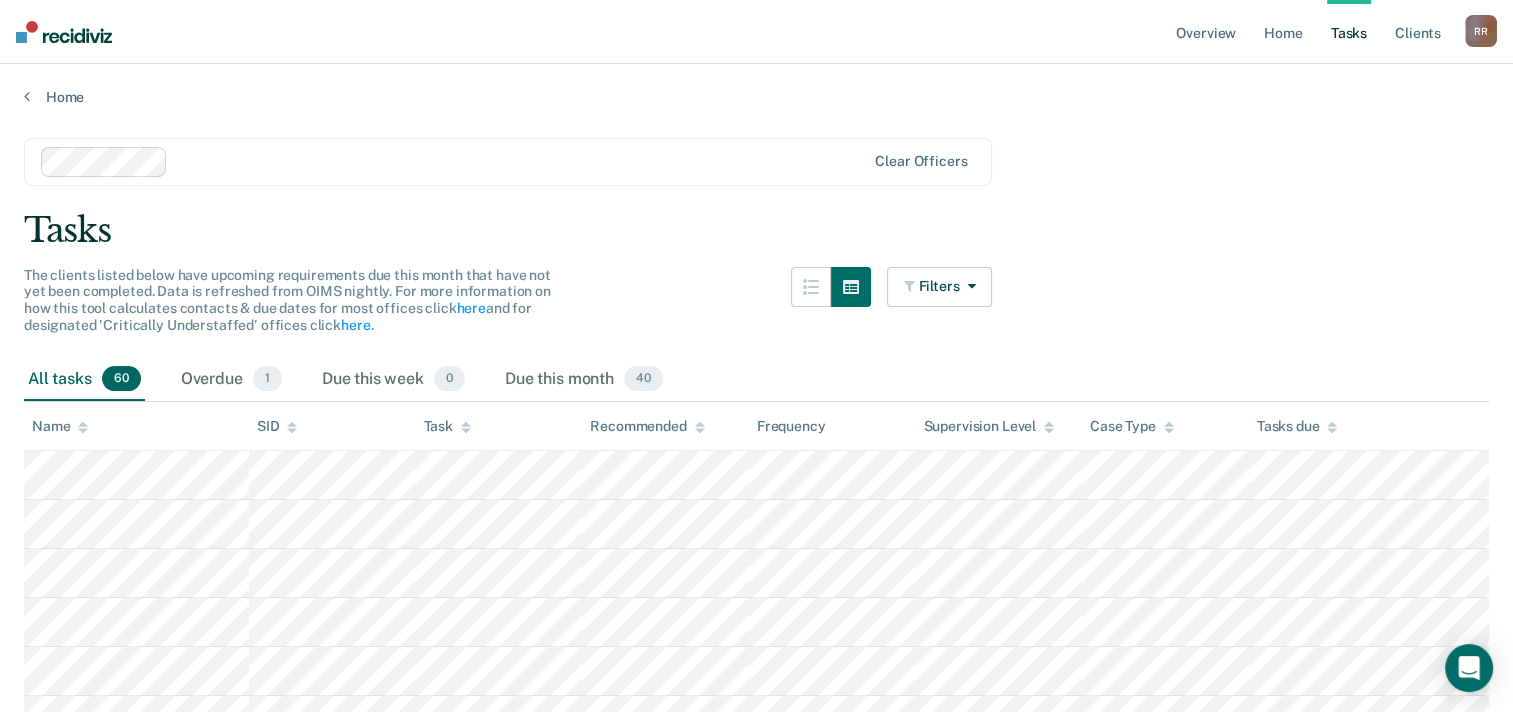 click on "Name" at bounding box center [60, 426] 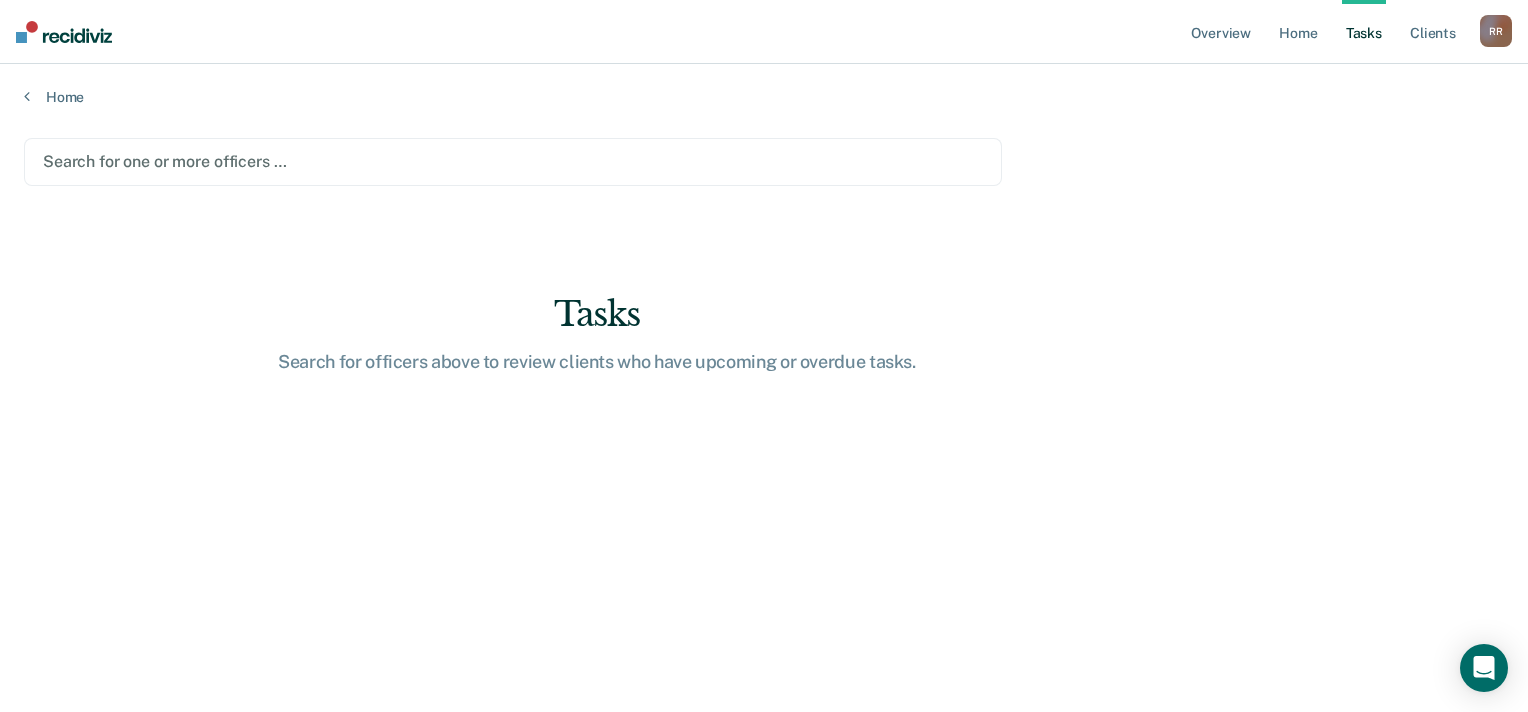 click at bounding box center (513, 161) 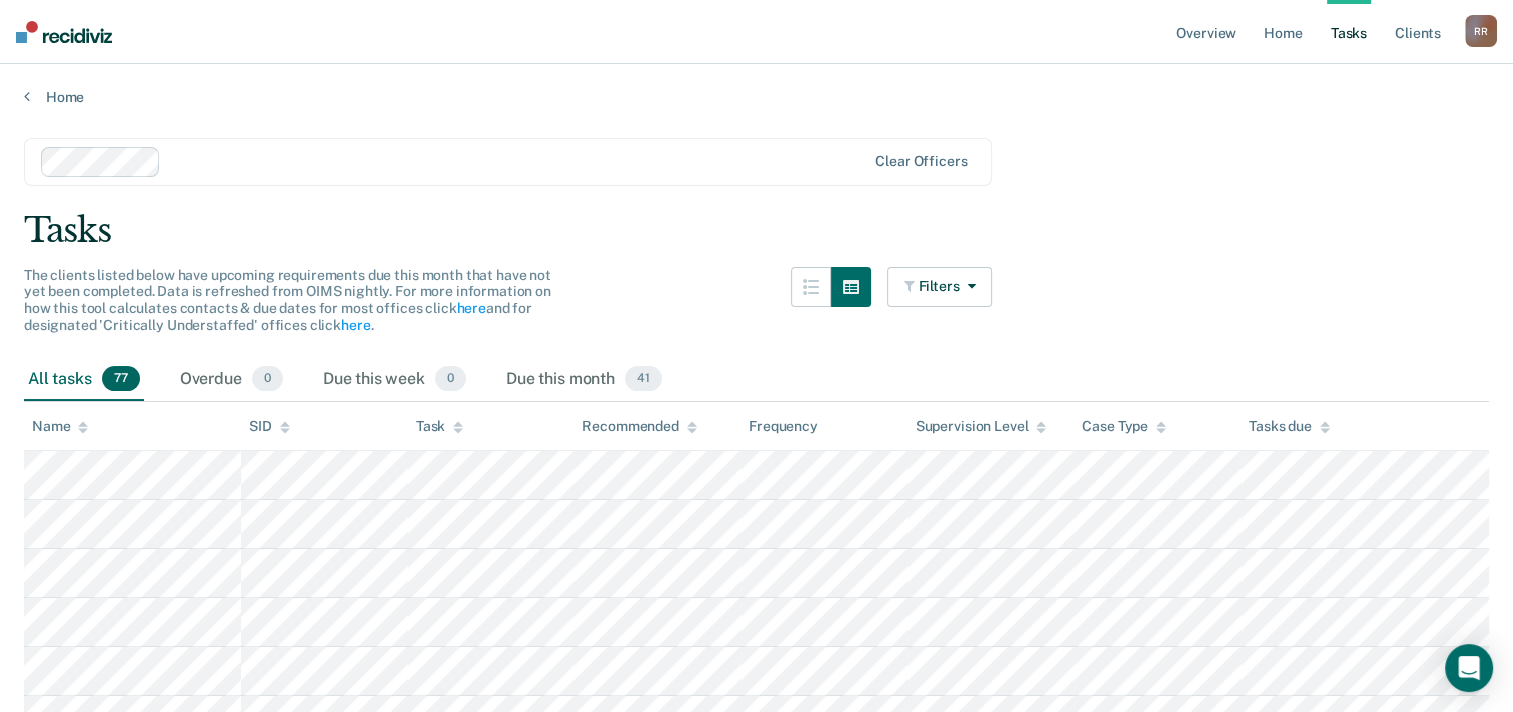 click on "Name" at bounding box center (60, 426) 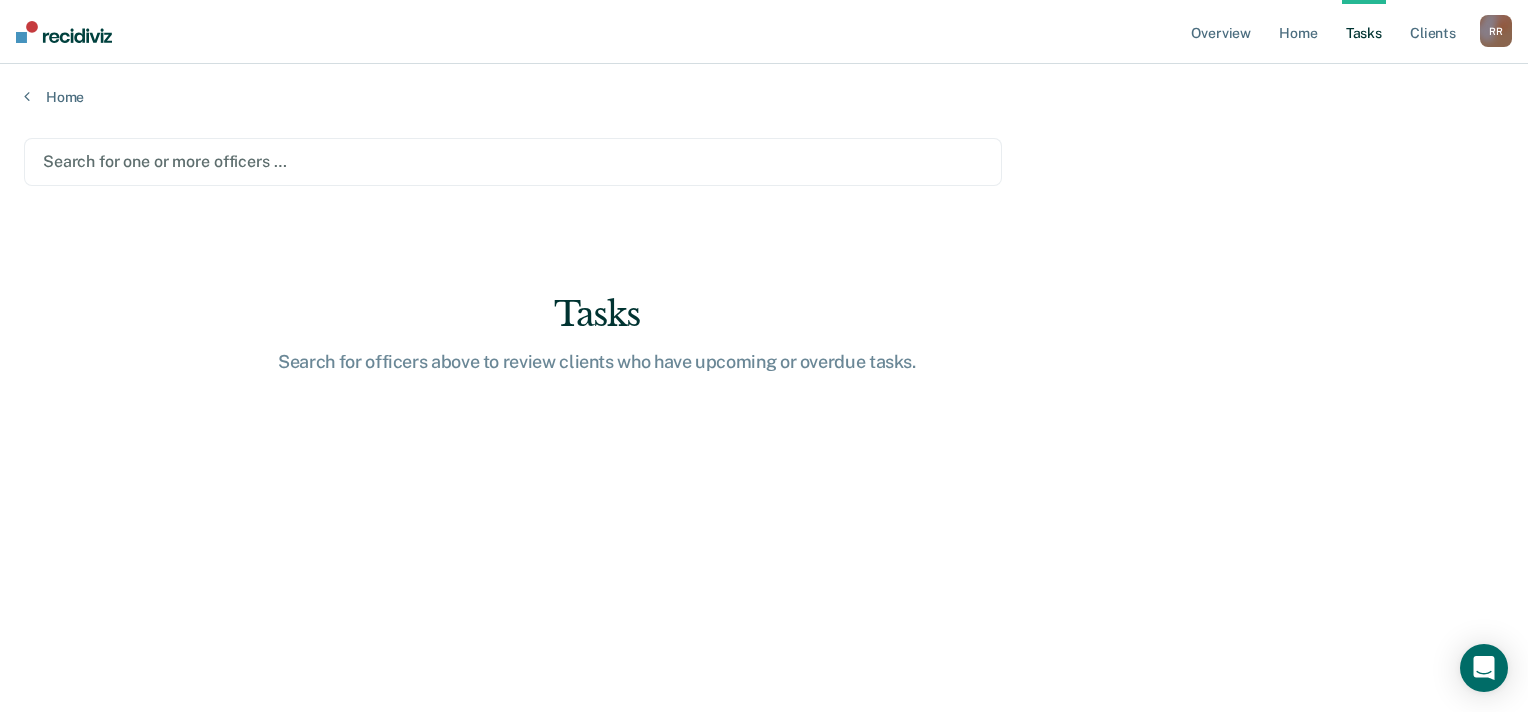 click at bounding box center [513, 161] 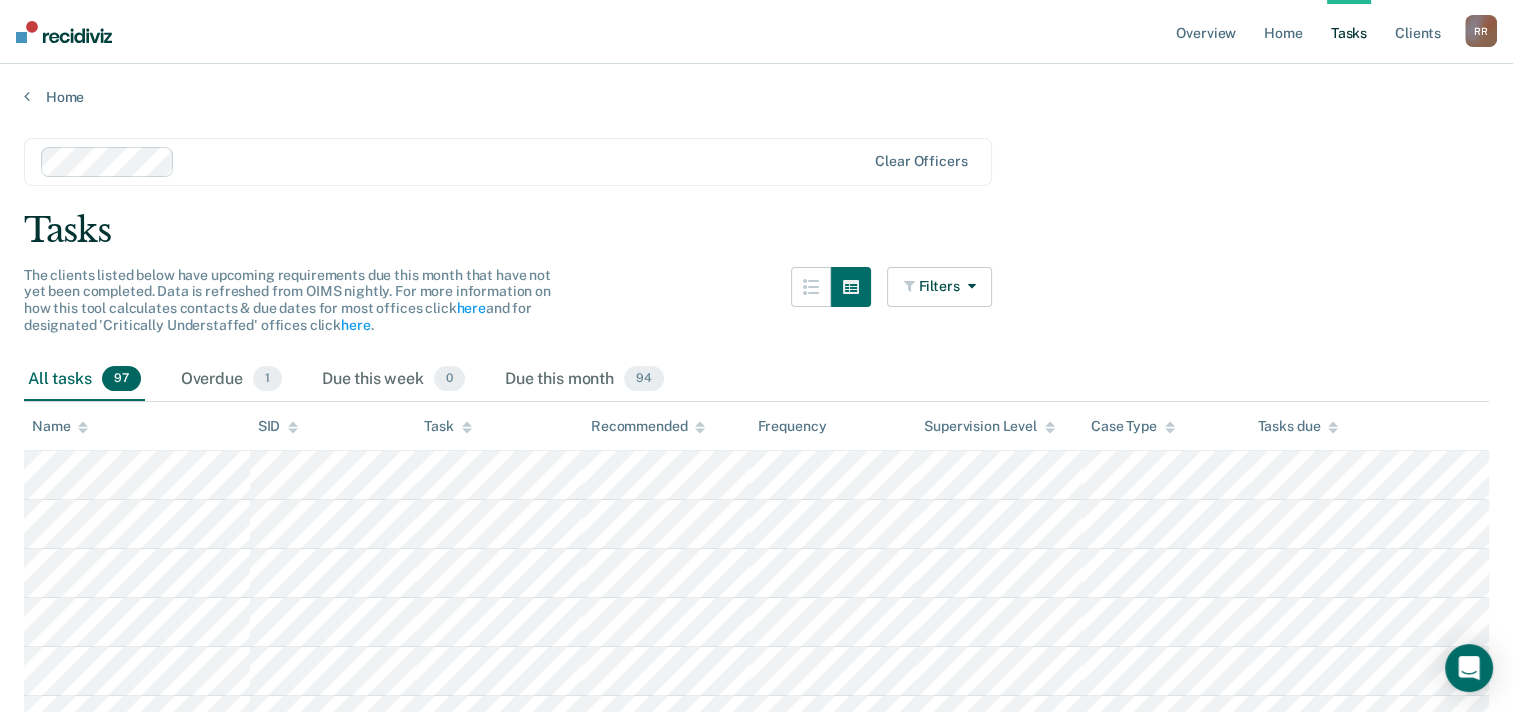 click on "Name" at bounding box center (60, 426) 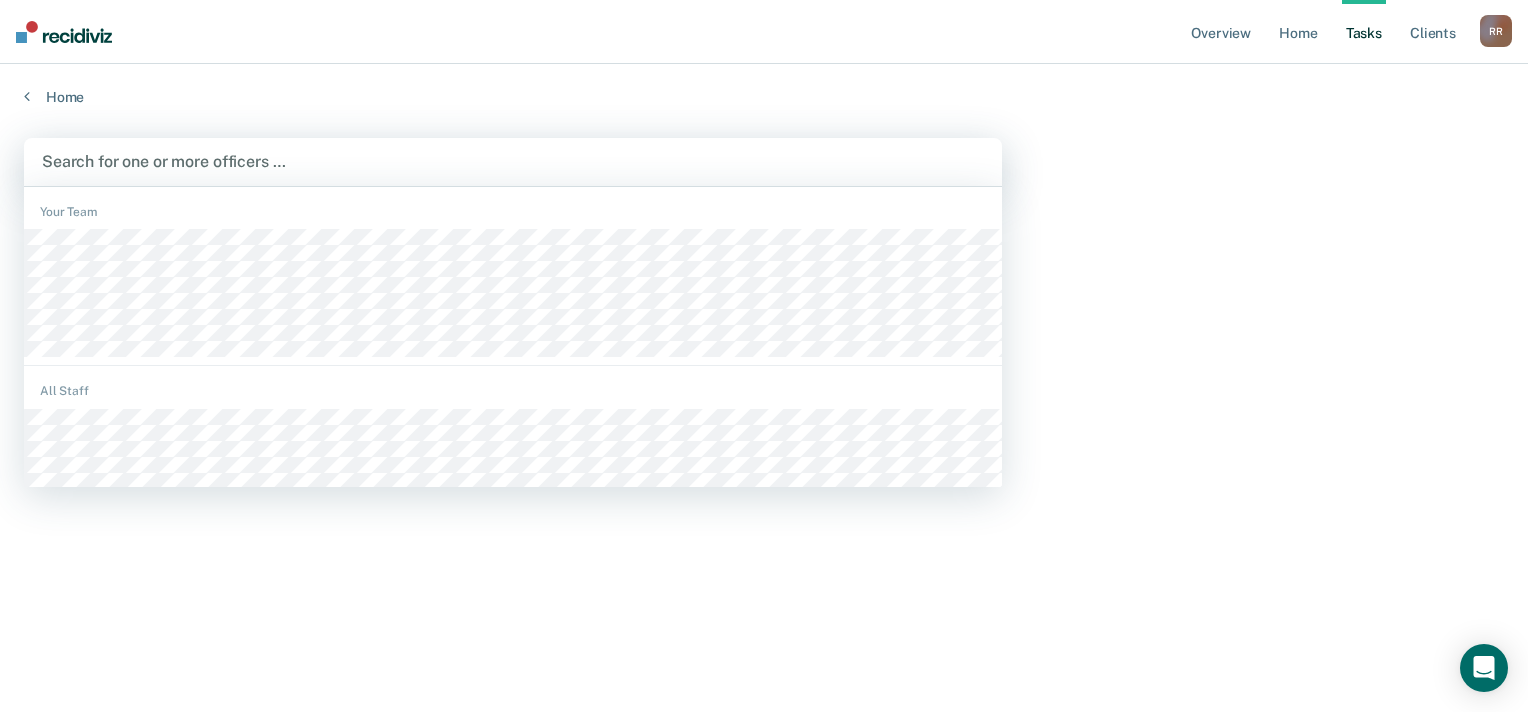 click at bounding box center [513, 161] 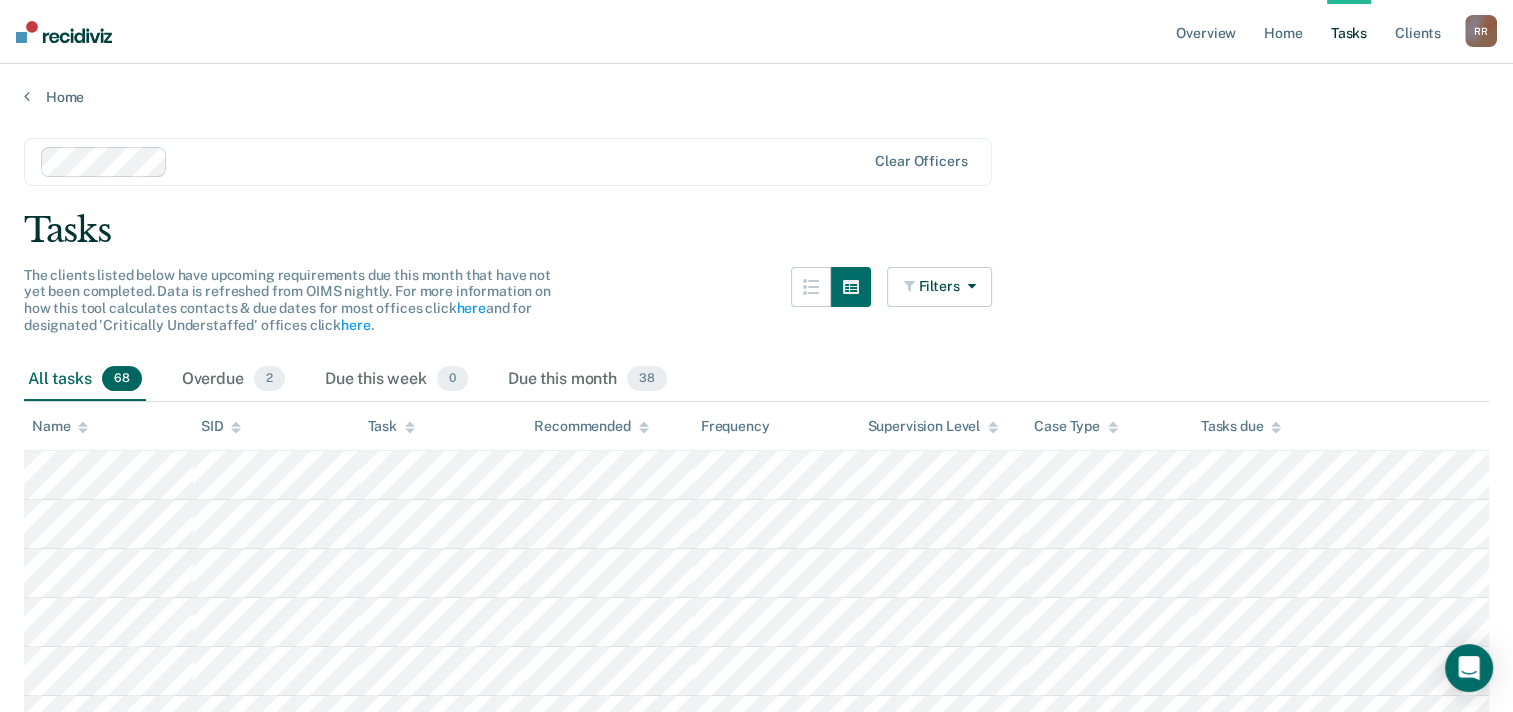 click on "Name" at bounding box center (60, 426) 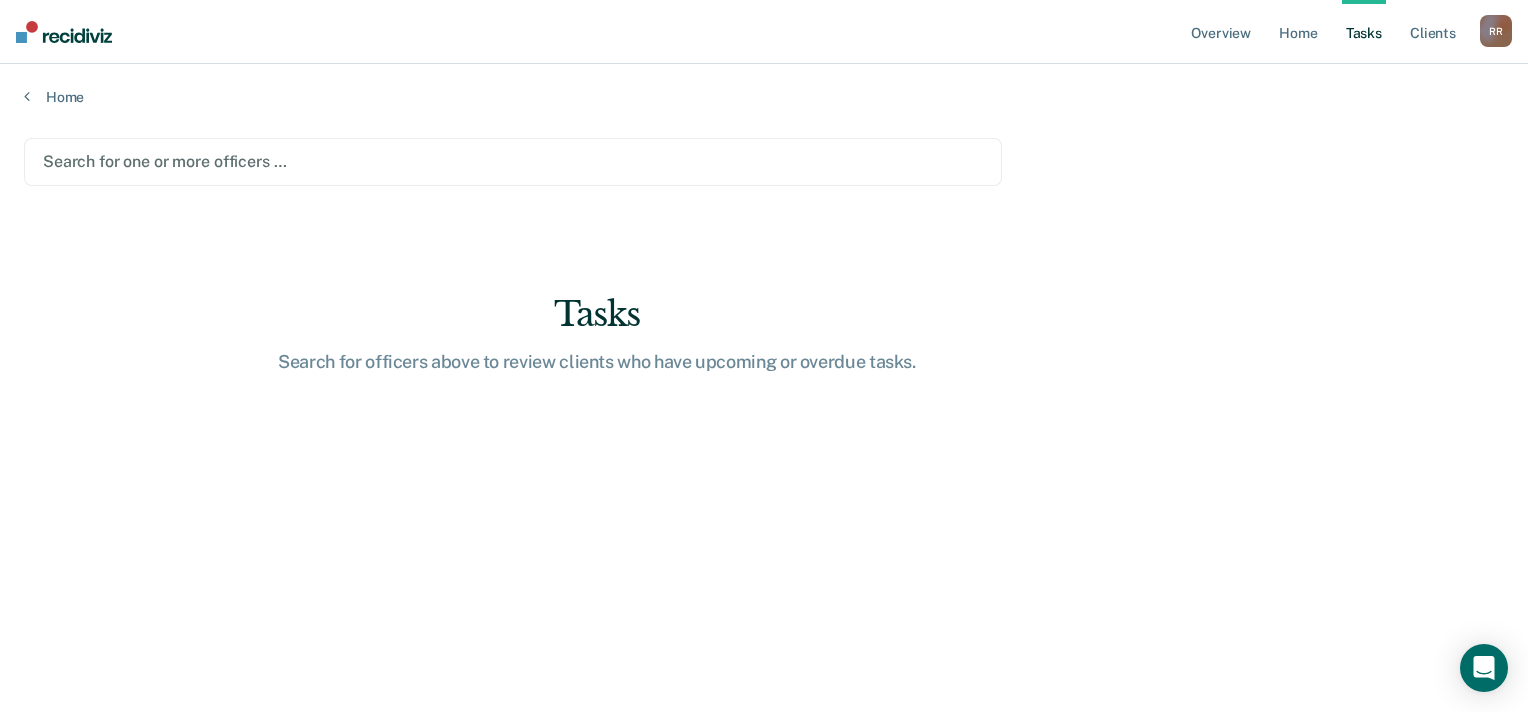 click at bounding box center [513, 161] 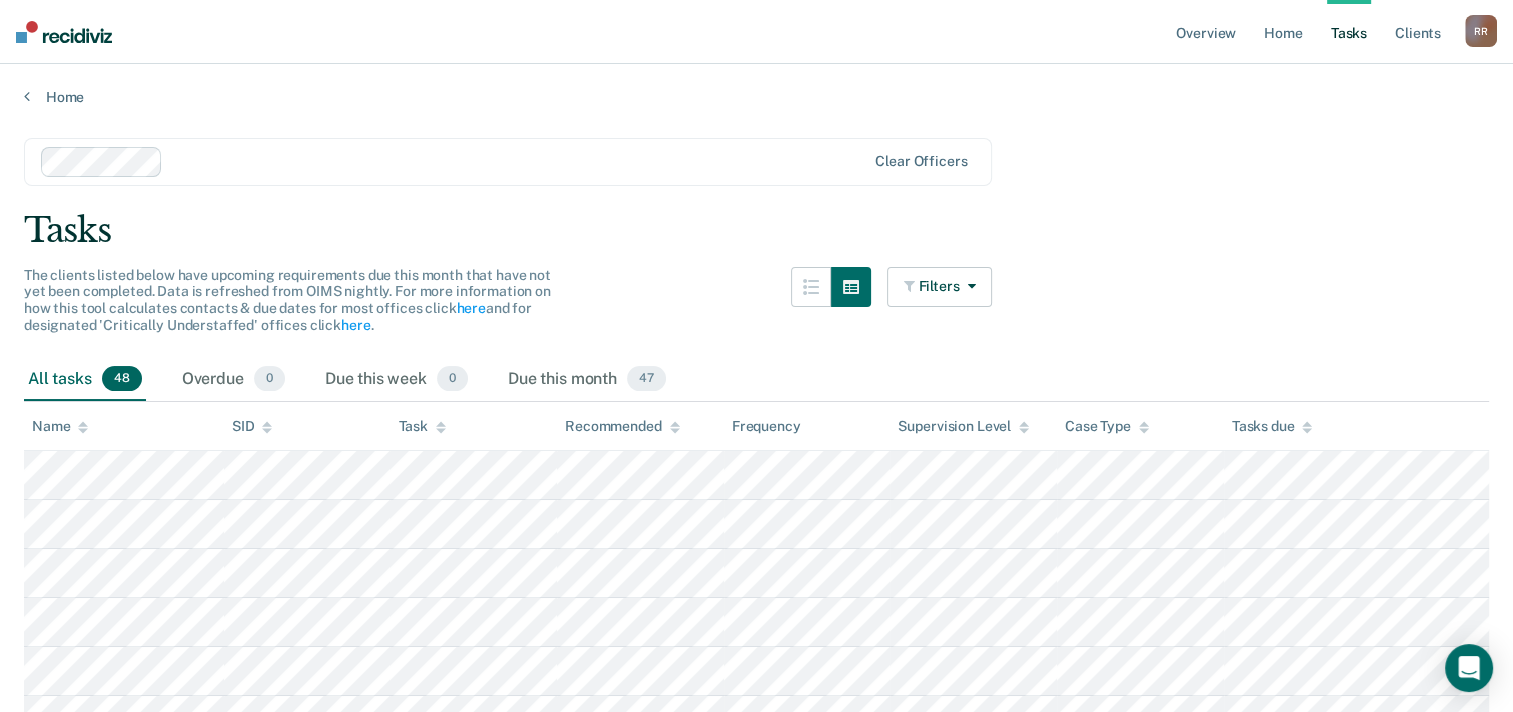 click on "Name" at bounding box center (60, 426) 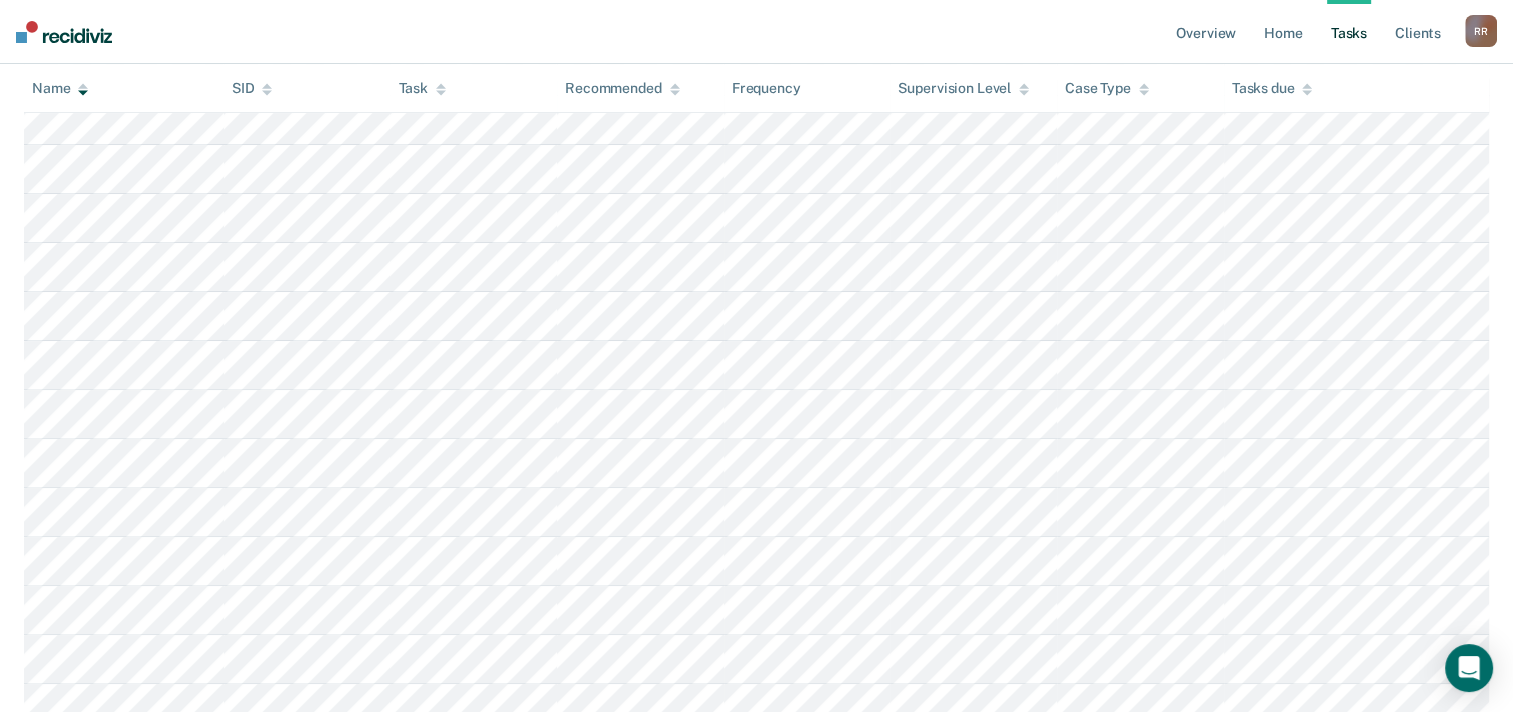 scroll, scrollTop: 0, scrollLeft: 0, axis: both 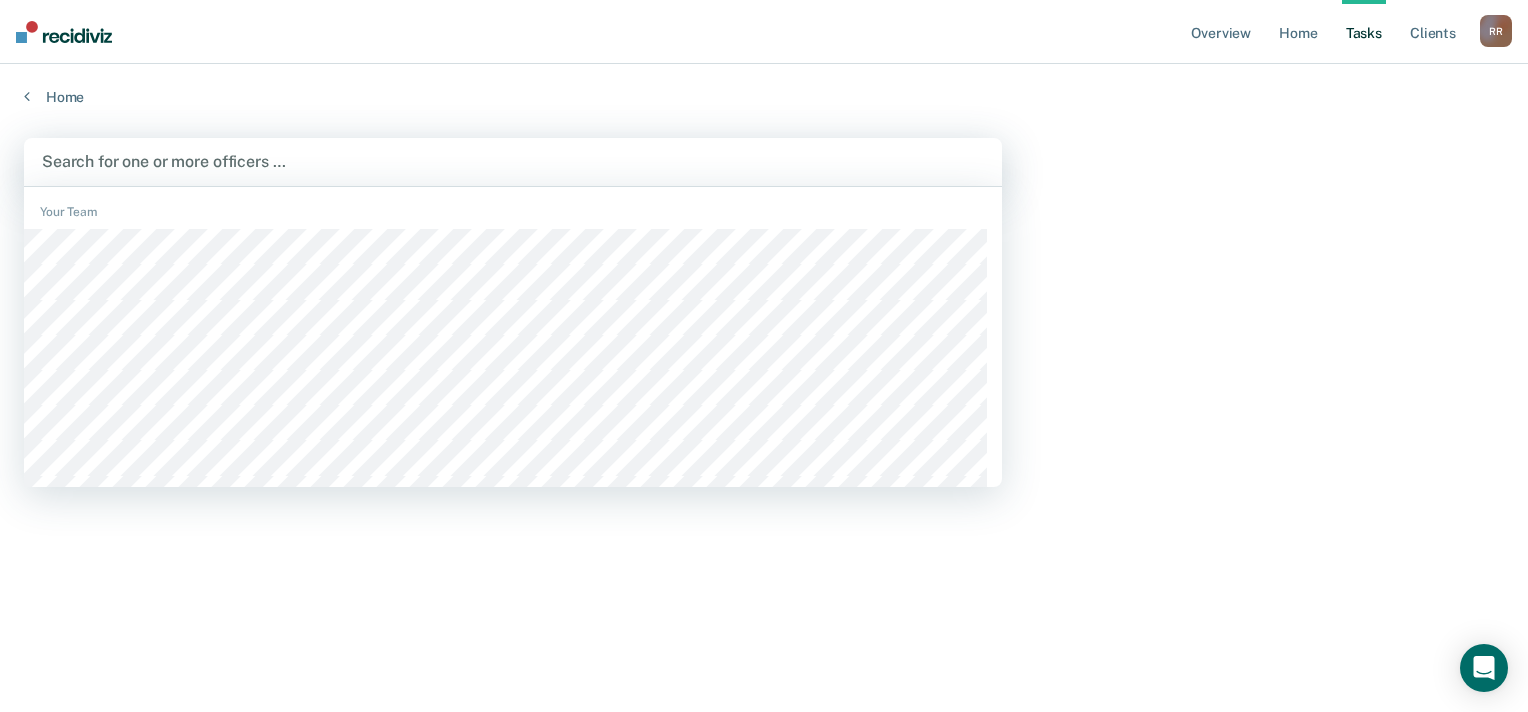 click at bounding box center [513, 161] 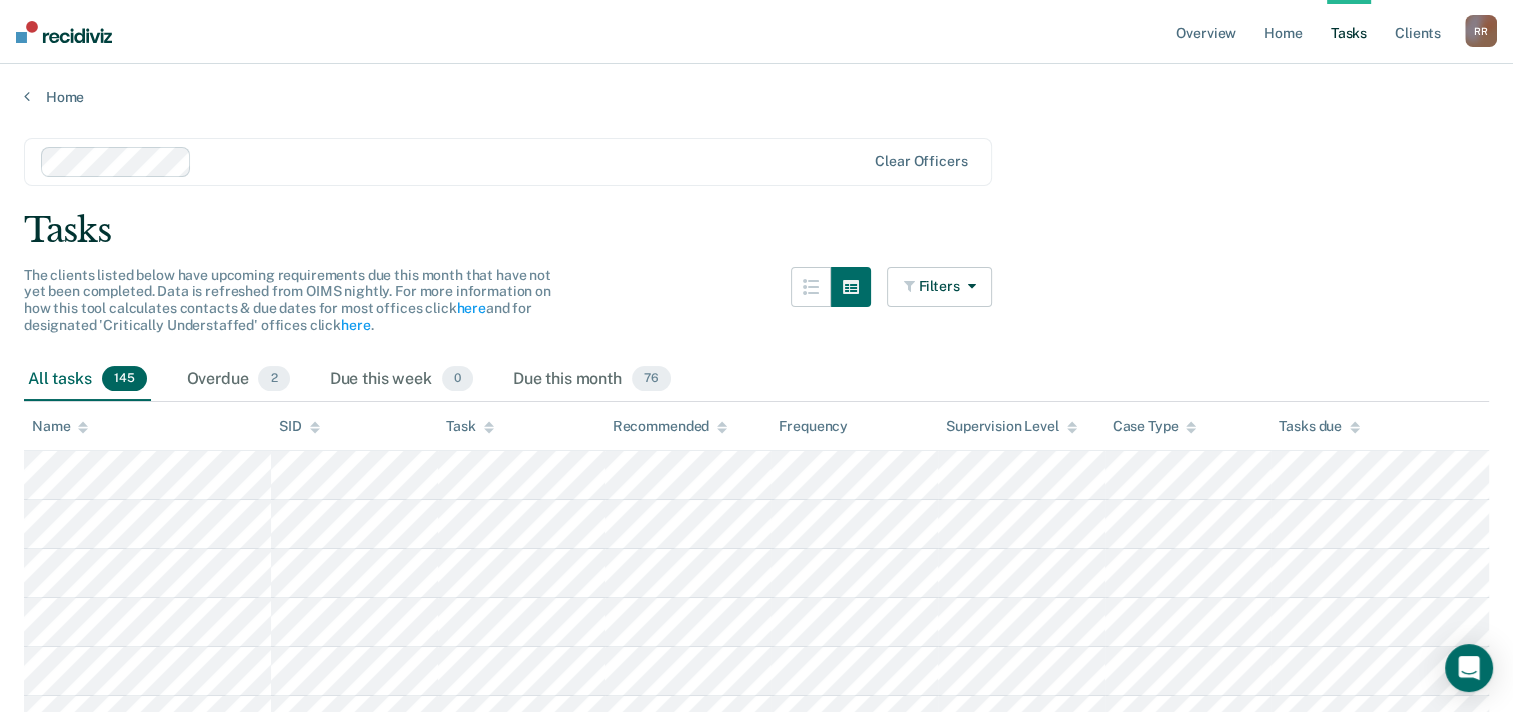 click on "Name" at bounding box center (60, 426) 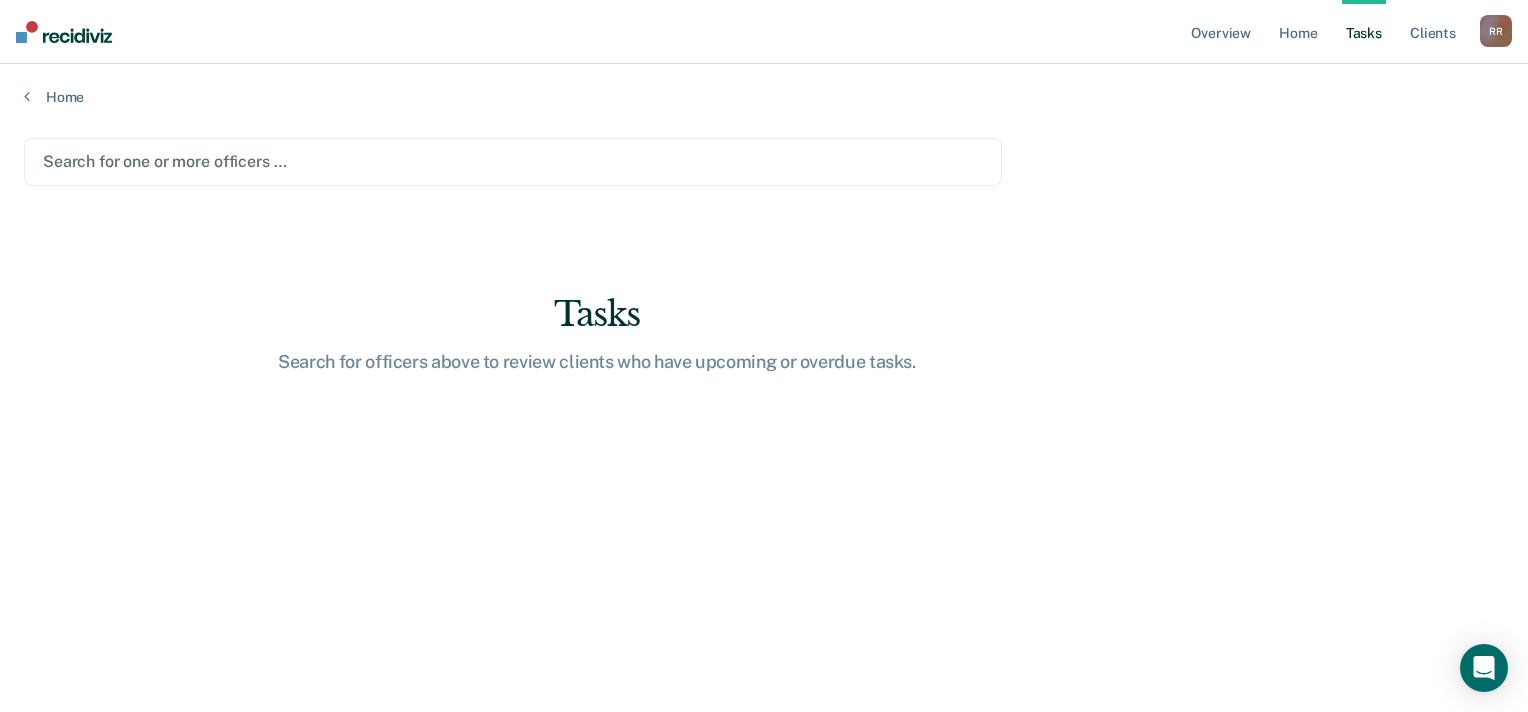 click at bounding box center (513, 161) 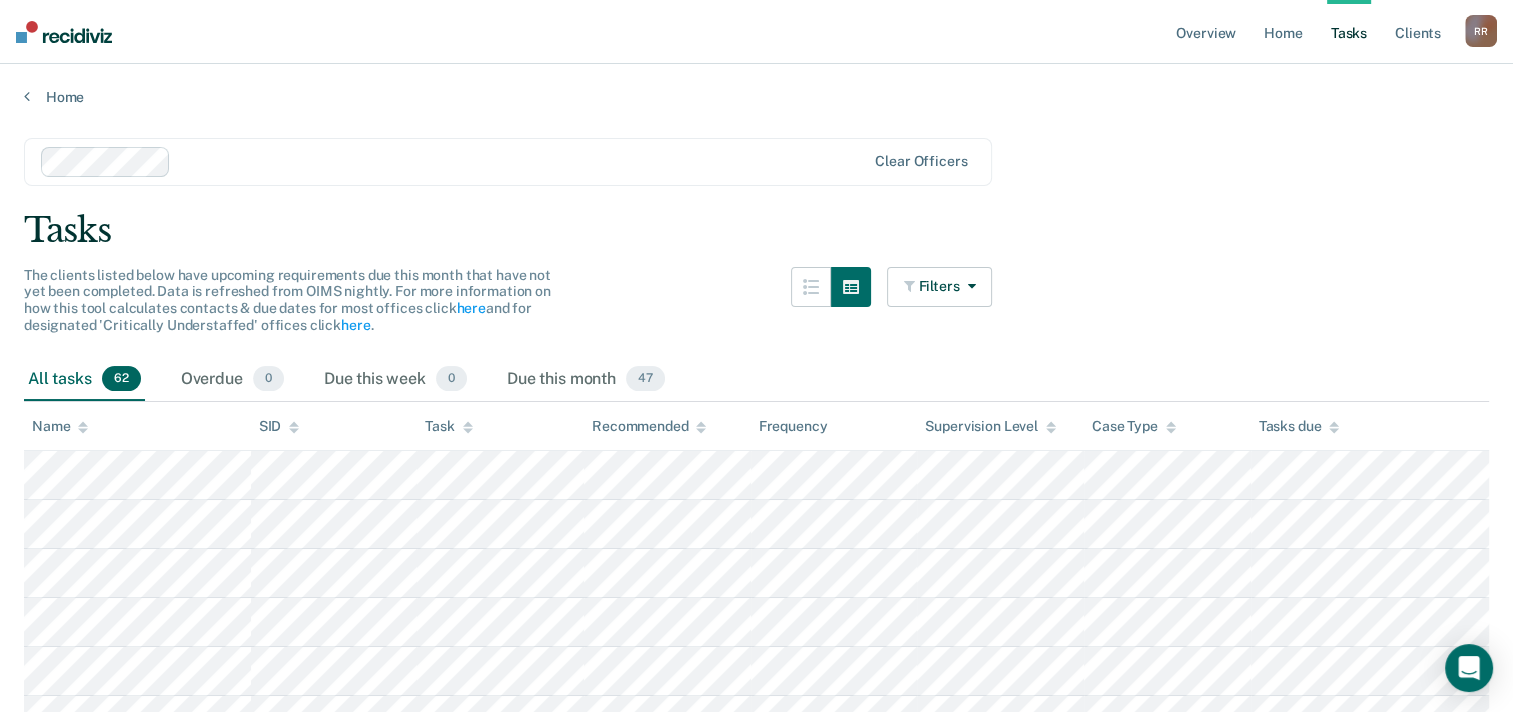 click on "Name" at bounding box center (60, 426) 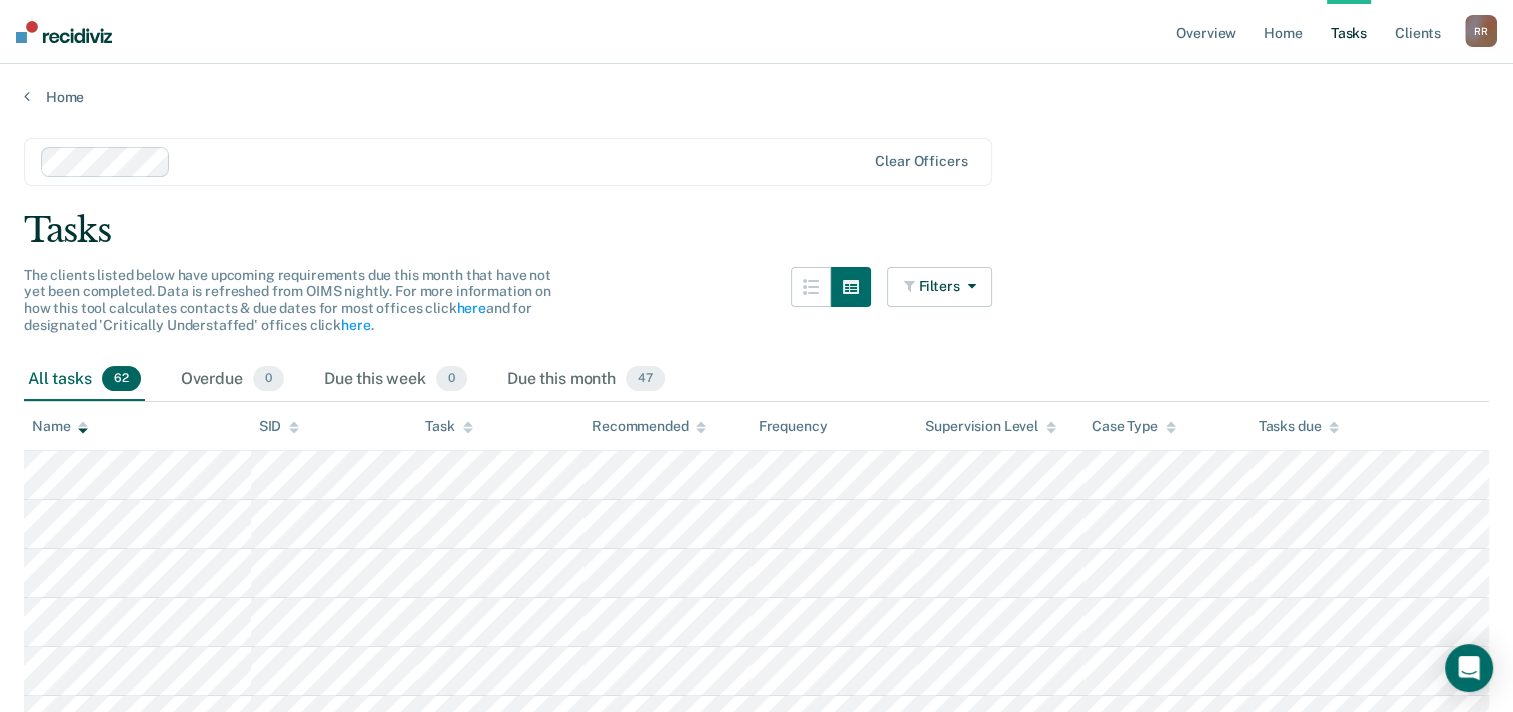drag, startPoint x: 982, startPoint y: 156, endPoint x: 1213, endPoint y: 124, distance: 233.20592 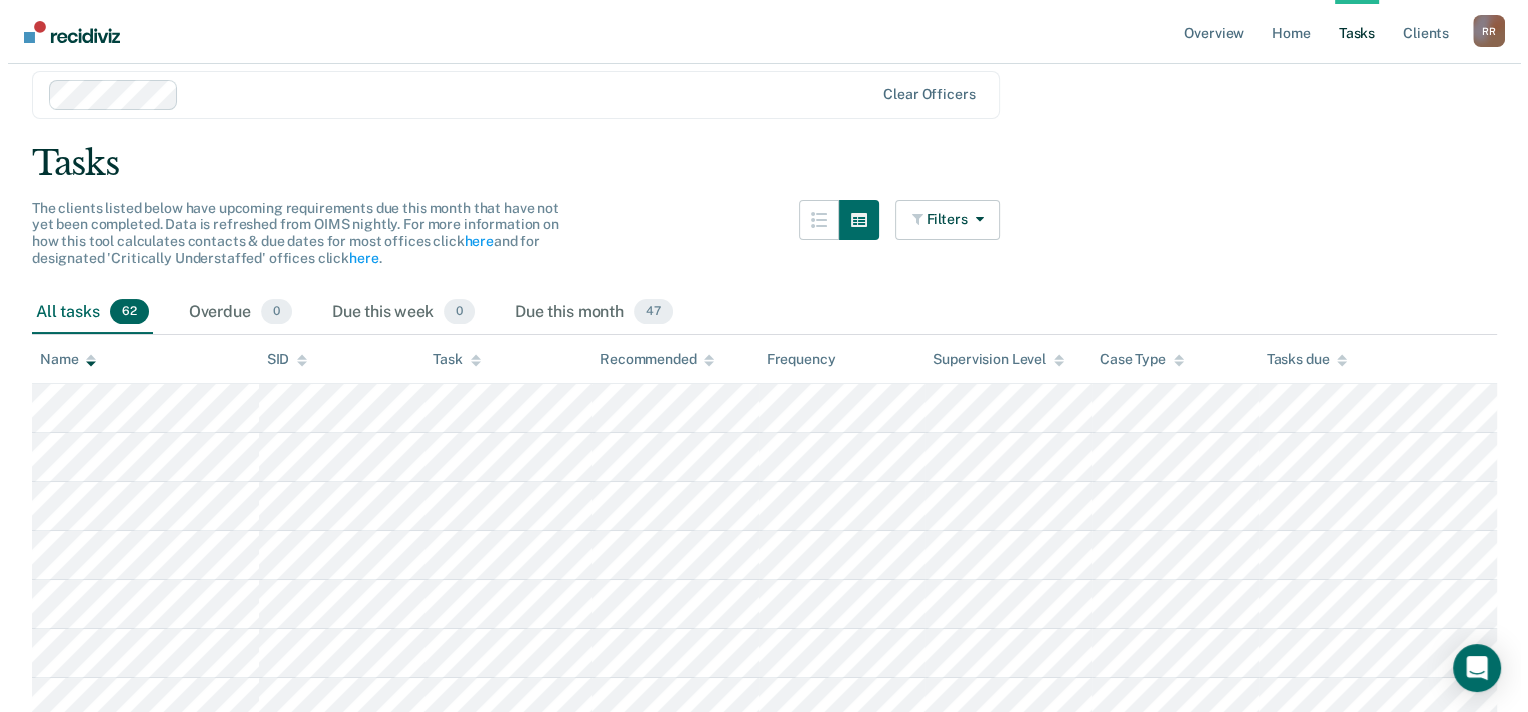scroll, scrollTop: 0, scrollLeft: 0, axis: both 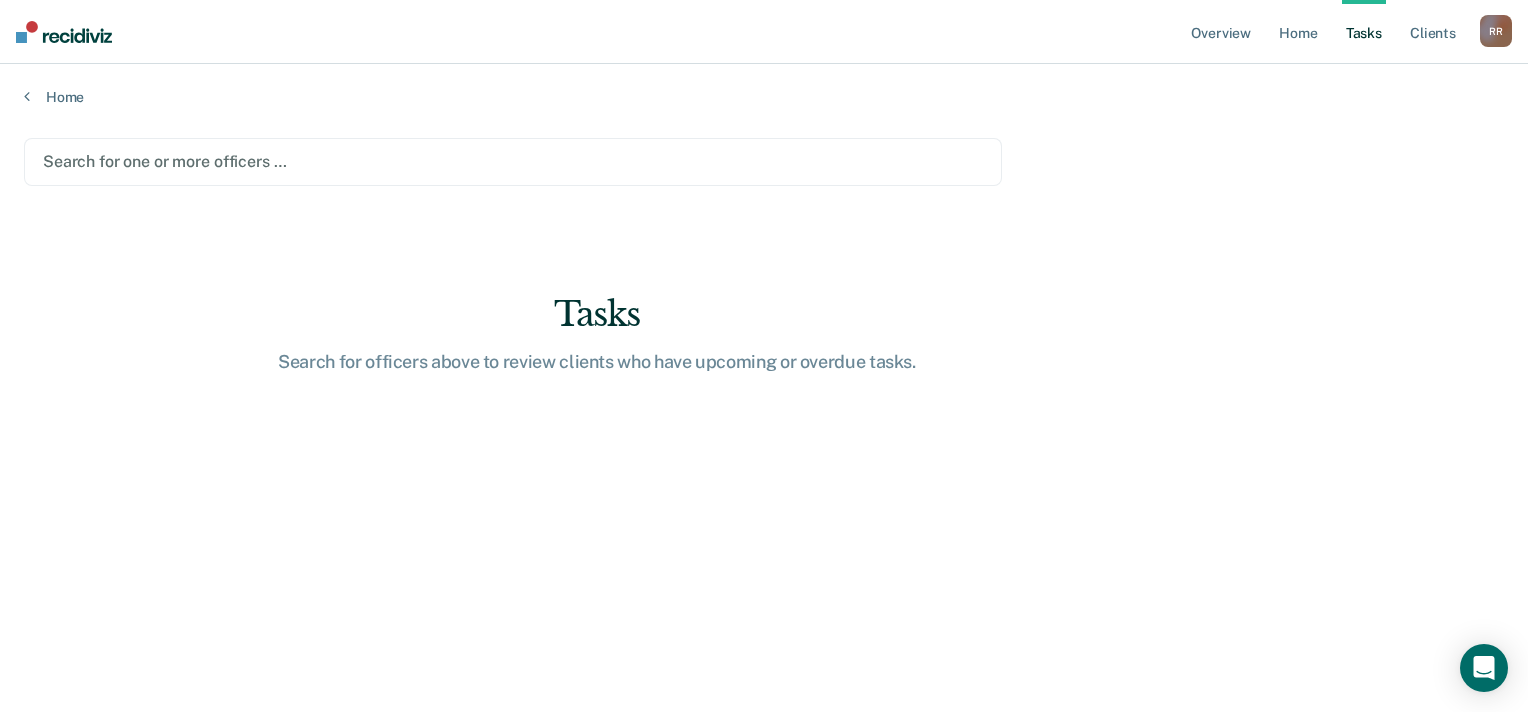 click at bounding box center (513, 161) 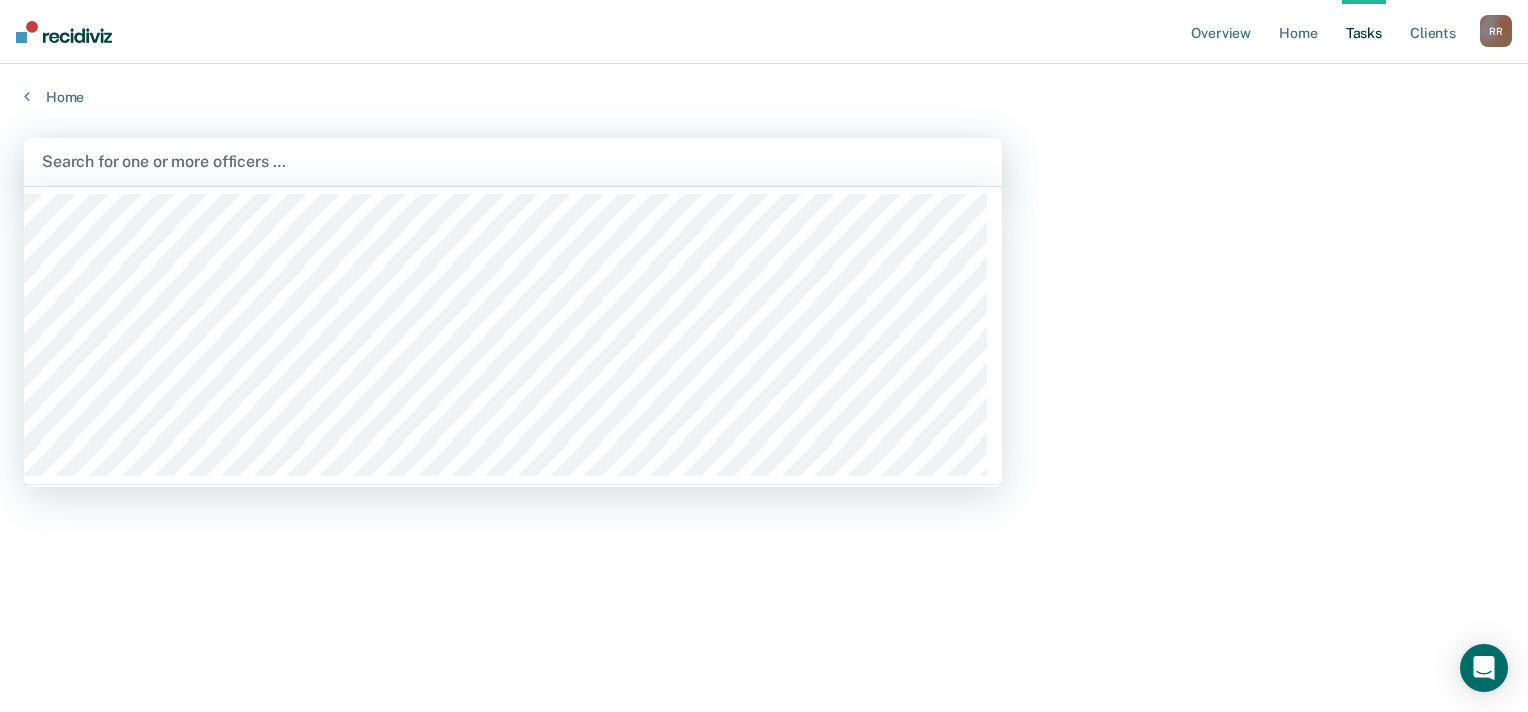 scroll, scrollTop: 0, scrollLeft: 0, axis: both 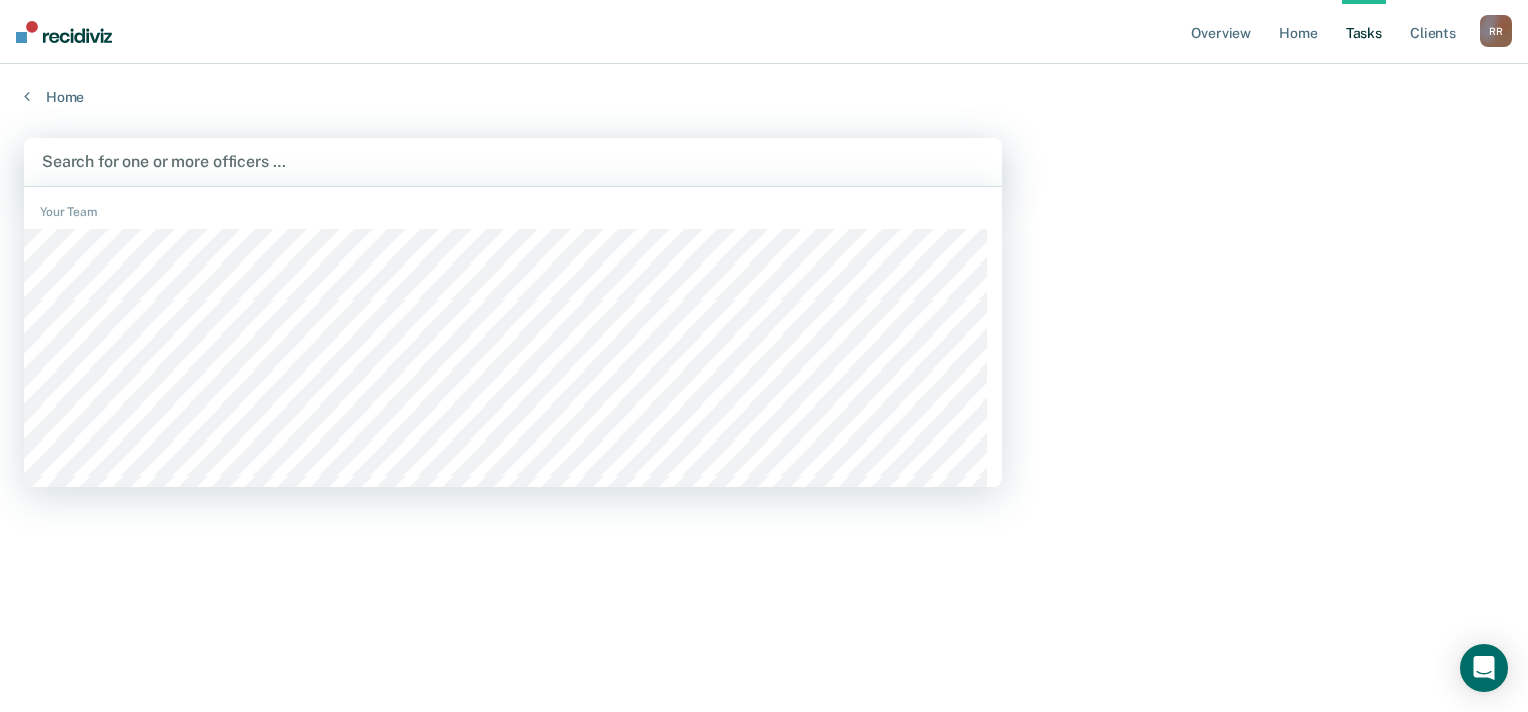 click on "1119 results available. Use Up and Down to choose options, press Enter to select the currently focused option, press Escape to exit the menu, press Tab to select the option and exit the menu. Search for one or more officers … Your Team All Staff Tasks Search for officers above to review clients who have upcoming or overdue tasks." at bounding box center [764, 406] 